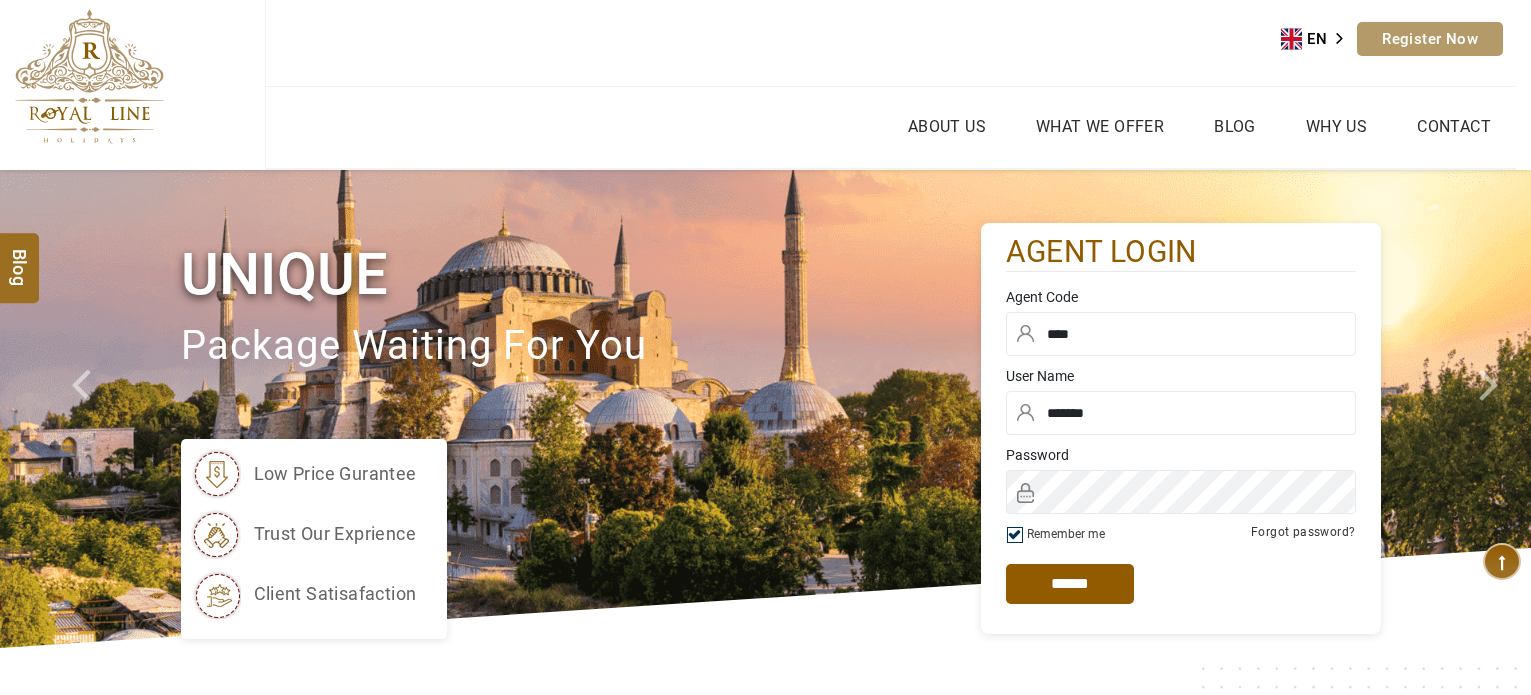 scroll, scrollTop: 0, scrollLeft: 0, axis: both 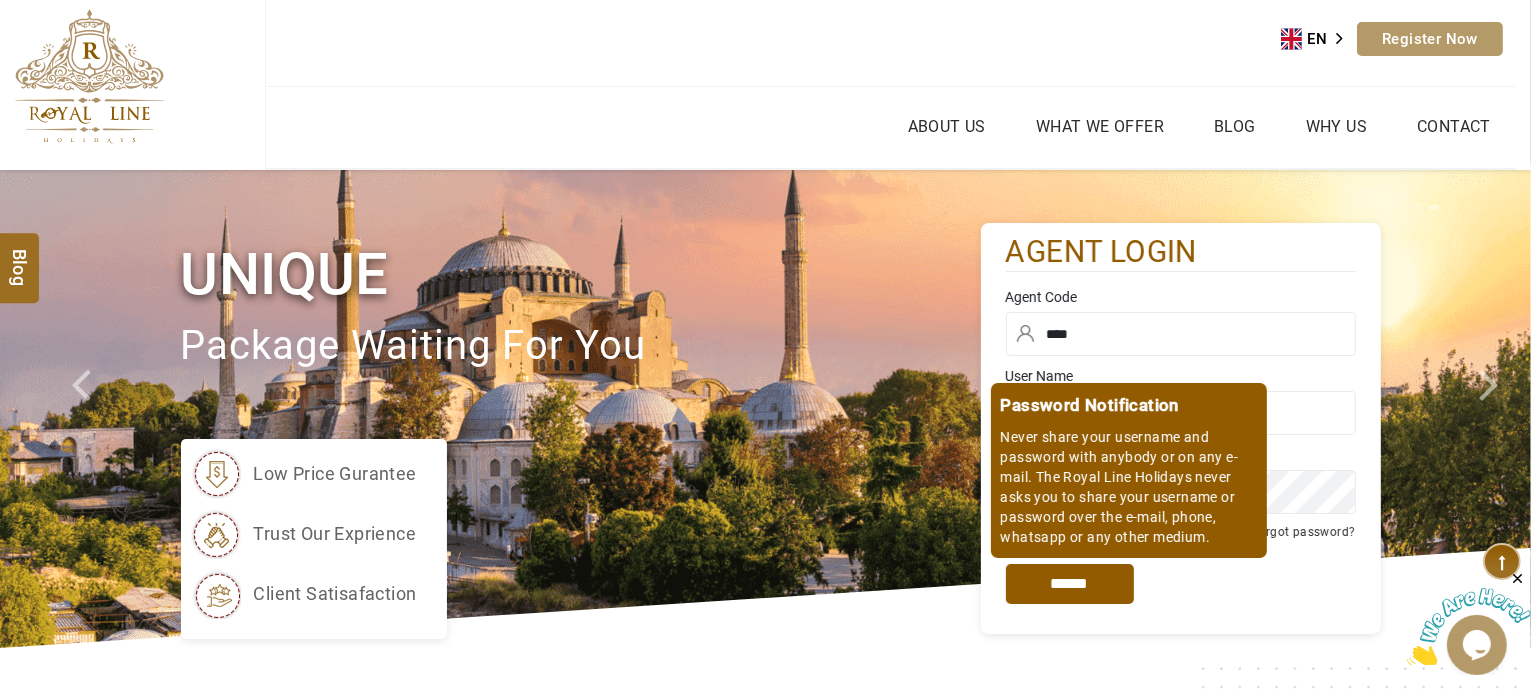 click on "*****" at bounding box center [1070, 584] 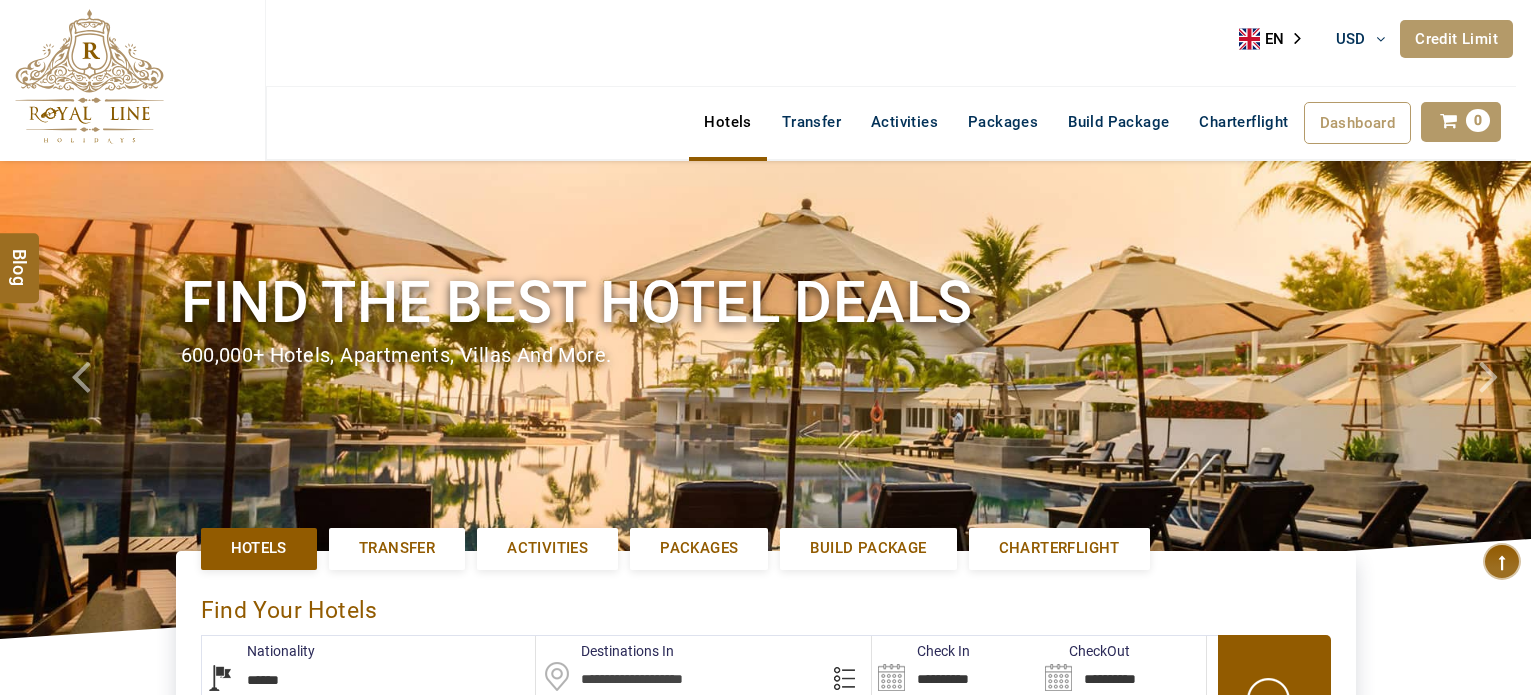 select on "******" 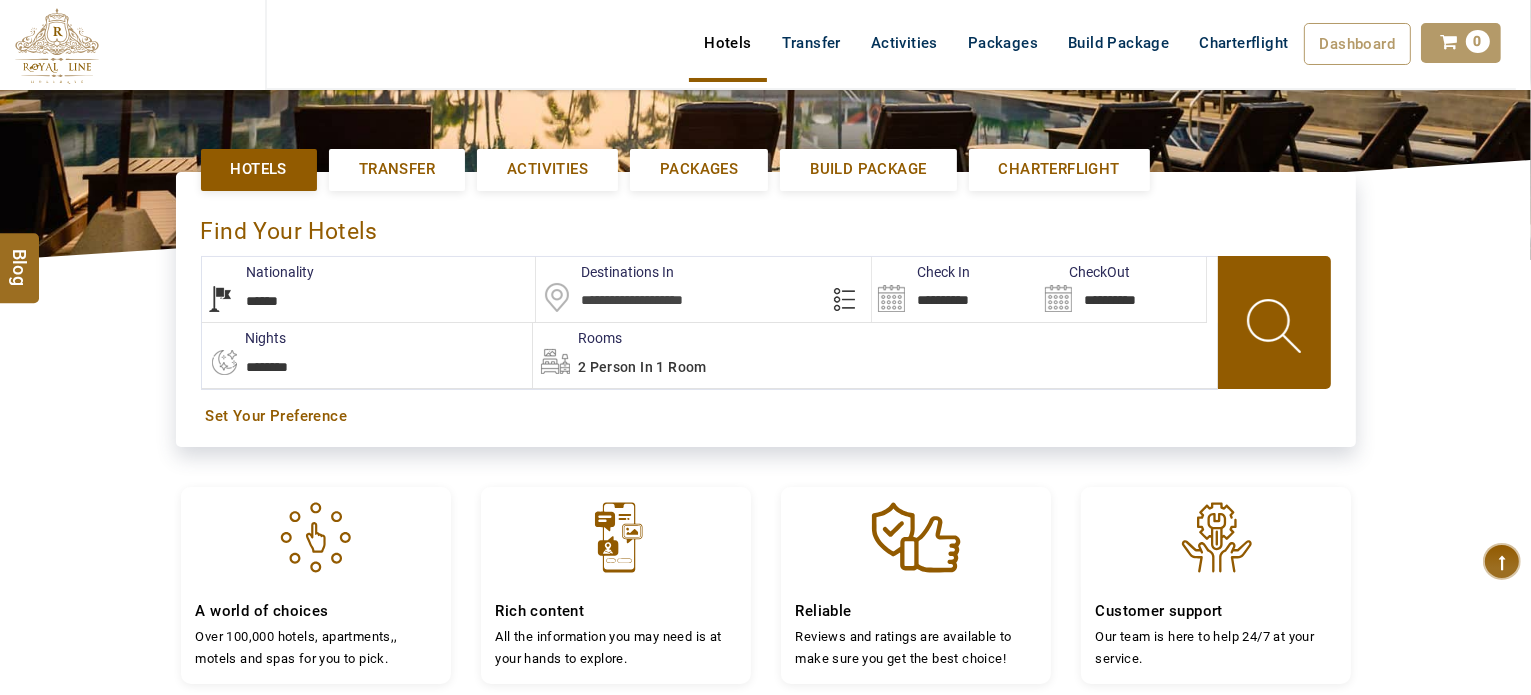 scroll, scrollTop: 380, scrollLeft: 0, axis: vertical 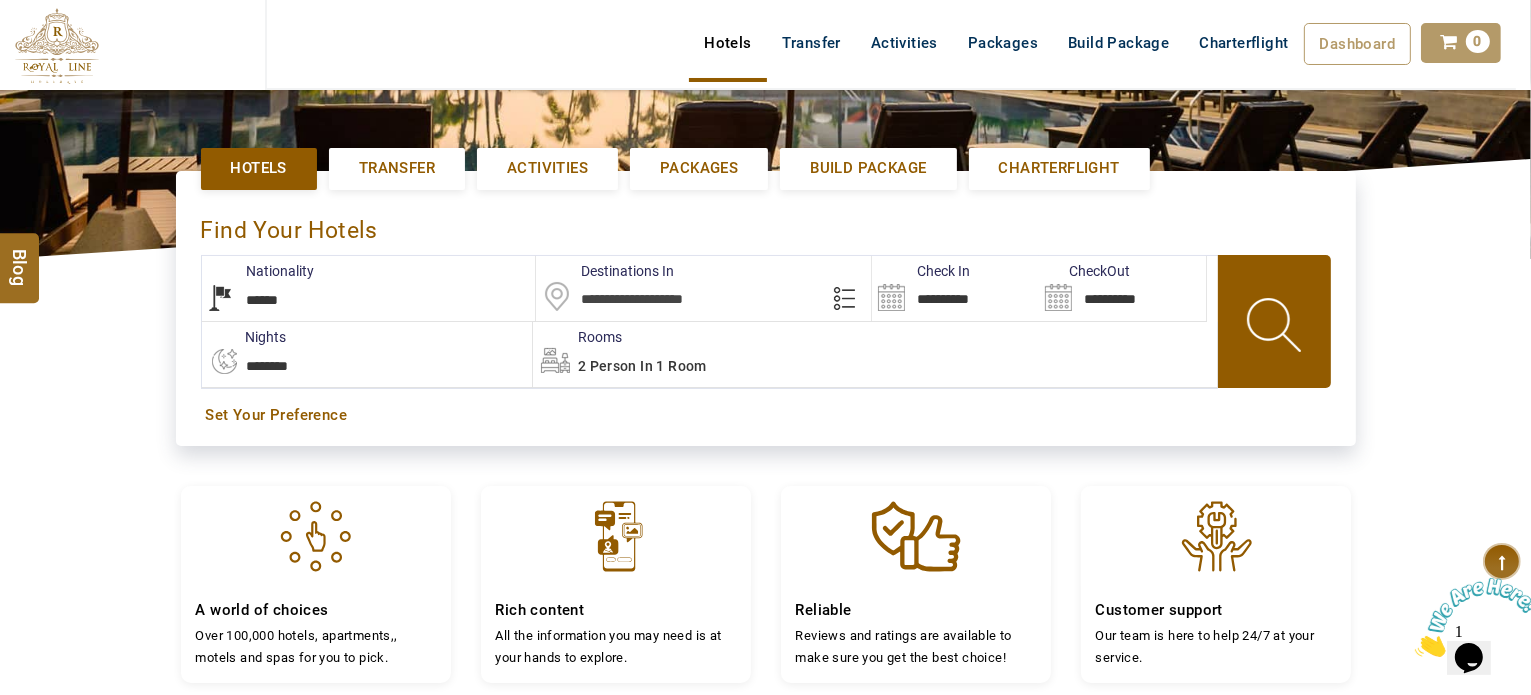 click on "**********" at bounding box center [369, 288] 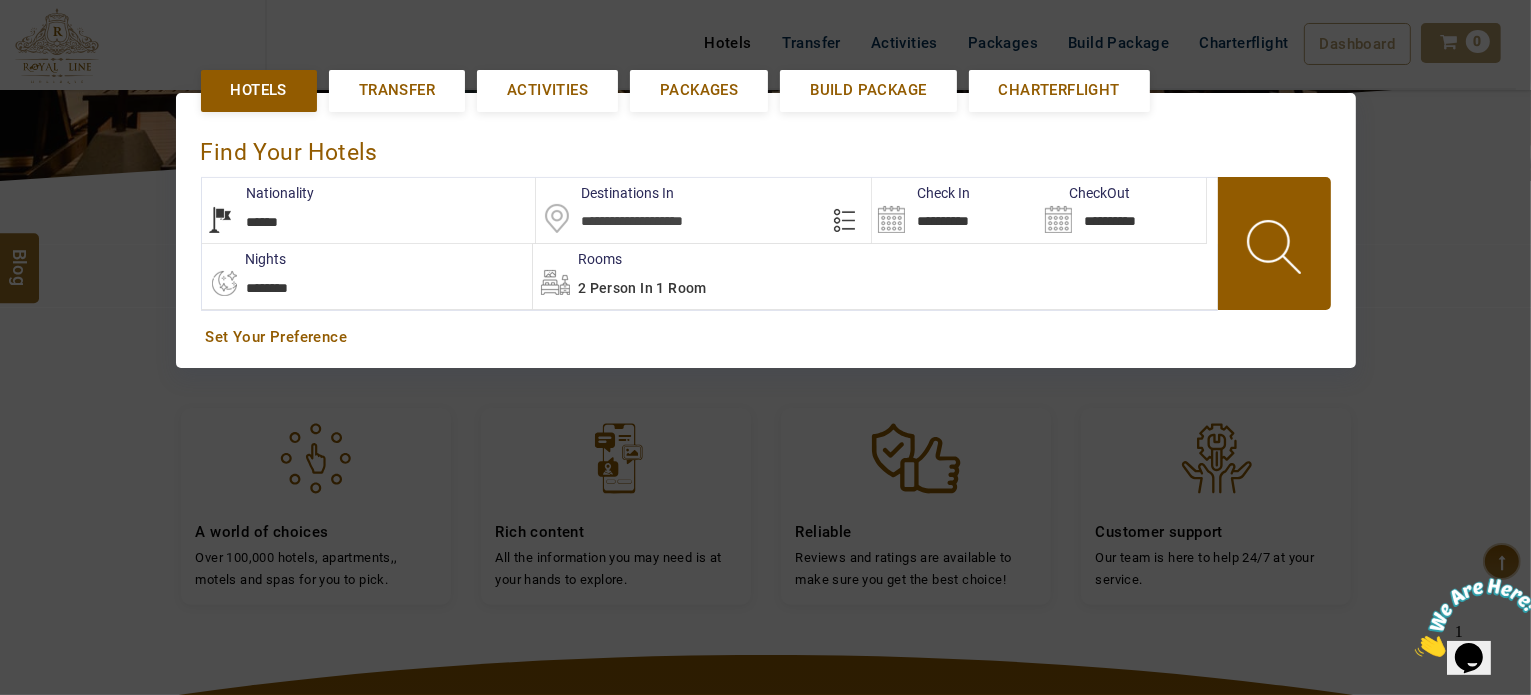 scroll, scrollTop: 460, scrollLeft: 0, axis: vertical 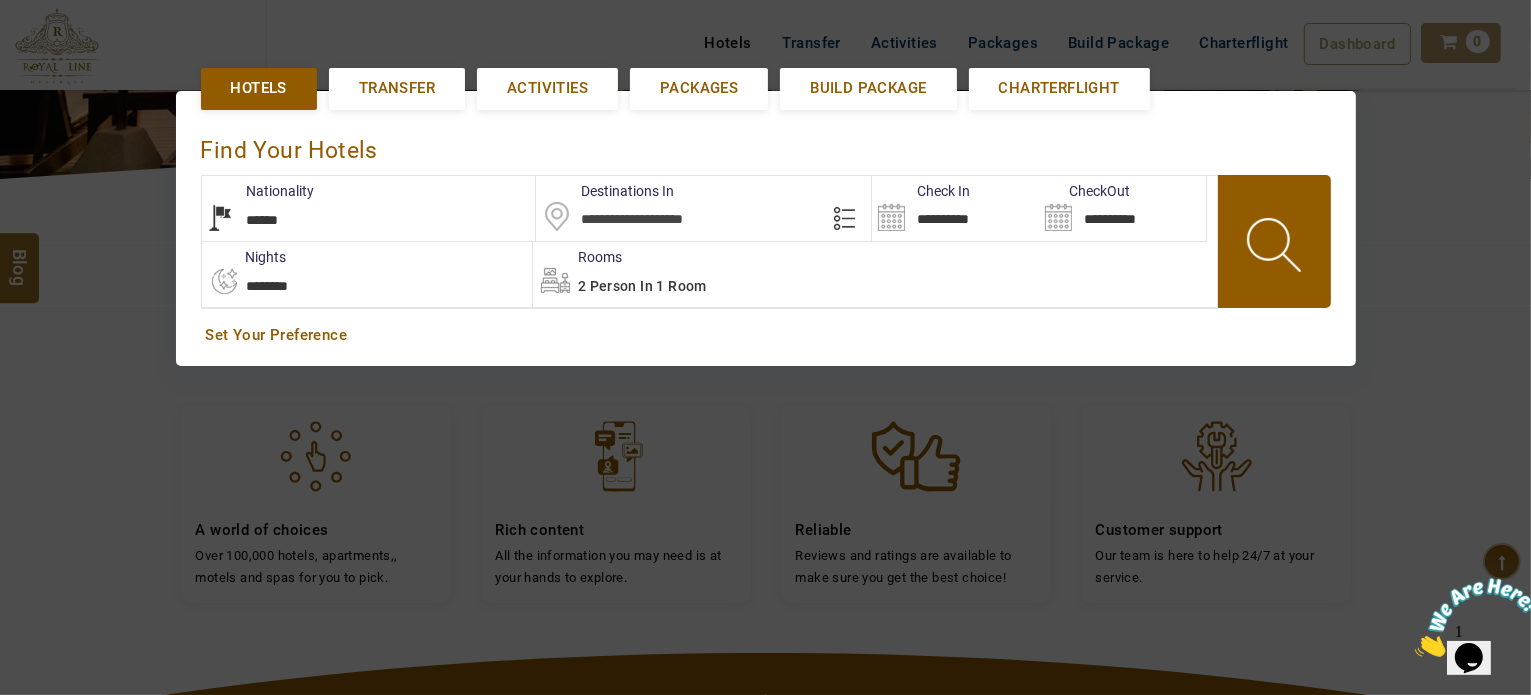 select on "*********" 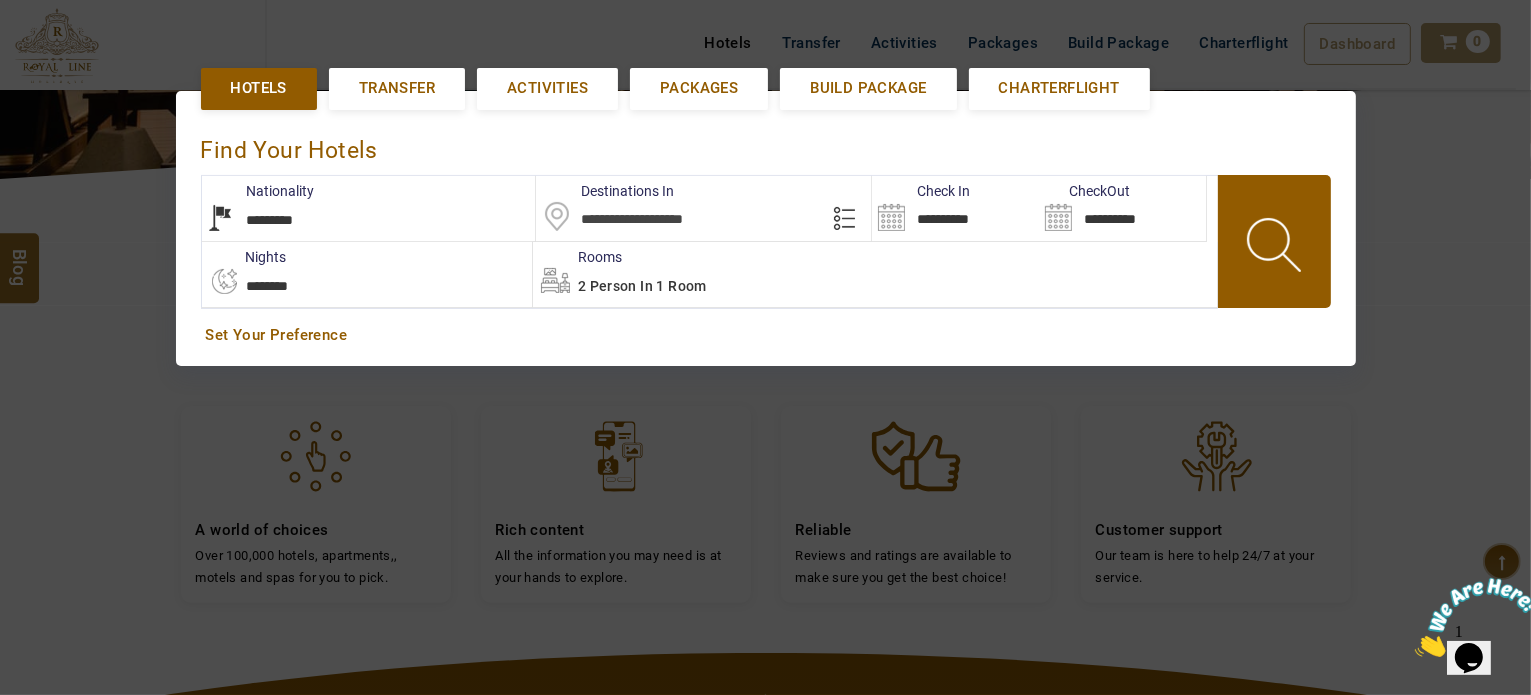 click on "**********" at bounding box center [369, 208] 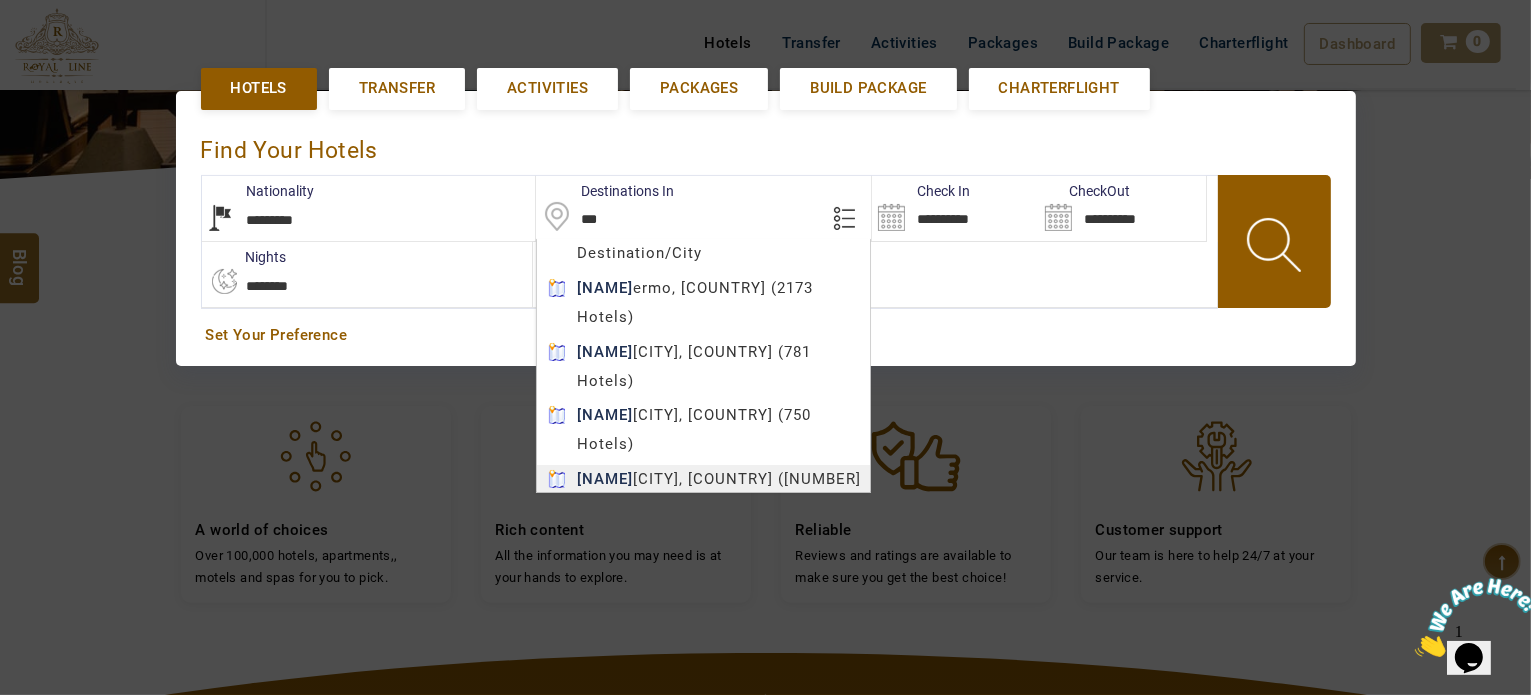 type on "**********" 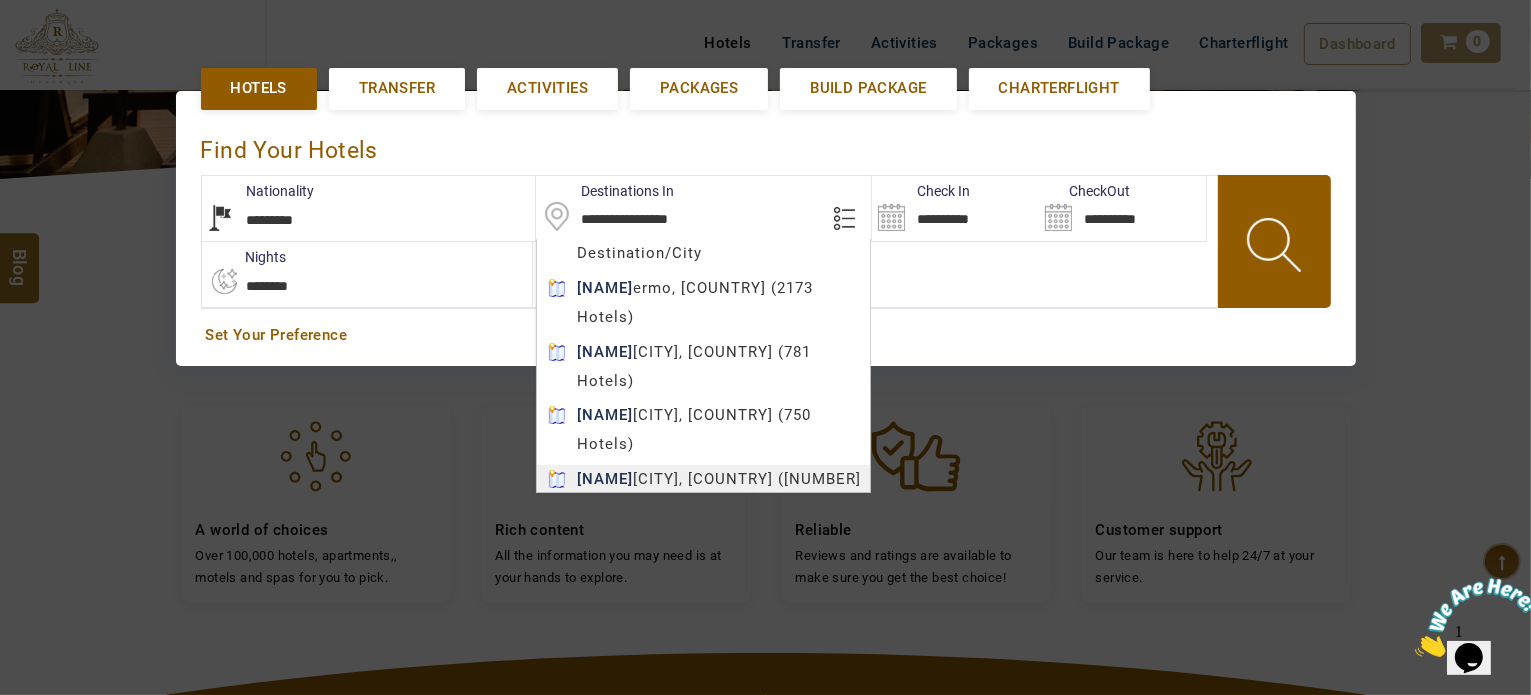 click on "M TRAVEL USD AED  AED EUR  € USD  $ INR  ₹ THB  ฿ IDR  Rp BHD  BHD TRY  ₺ Credit Limit EN HE AR ES PT ZH Helpline
+971 55 344 0168 Register Now +971 55 344 0168 info@royallineholidays.com About Us What we Offer Blog Why Us Contact Hotels  Transfer Activities Packages Build Package Charterflight Dashboard My Profile My Booking My Reports My Quotation Sign Out 0 Points Redeem Now To Redeem 21924 Points Future Points  649   Points Credit Limit Credit Limit USD 10000.00 70% Complete Used USD 2221.25 Available USD 7778.75 Setting  Looks like you haven't added anything to your cart yet Countinue Shopping ****** Please Wait.. Blog demo
Remember me Forgot
password? LOG IN Don't have an account?   Register Now My Booking View/ Print/Cancel Your Booking without Signing in Submit demo
In A Few Moment, You Will Be Celebrating Best Hotel options galore ! Check In   CheckOut Rooms Rooms Please Wait Find the best hotel deals 600,000+ hotels, apartments, villas and more. ******" at bounding box center (765, 358) 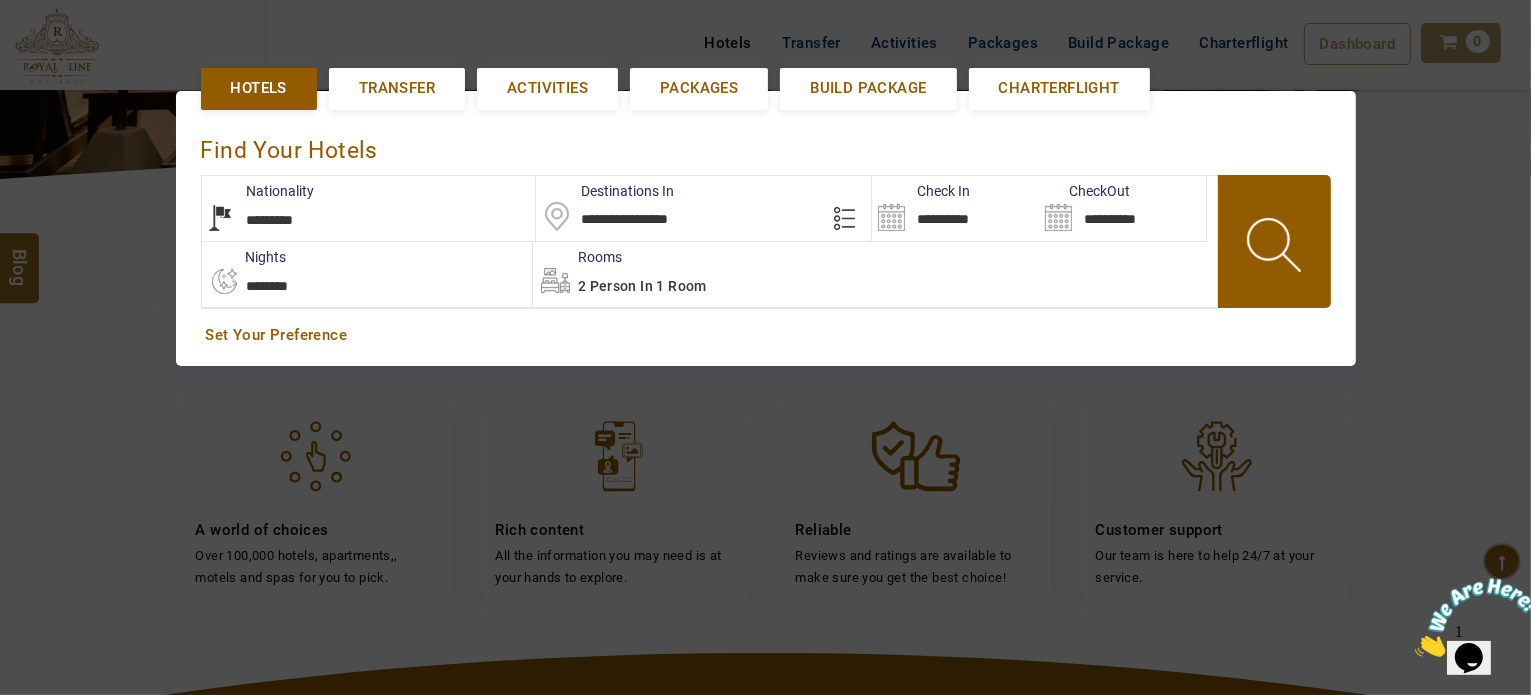 click on "**********" at bounding box center (955, 208) 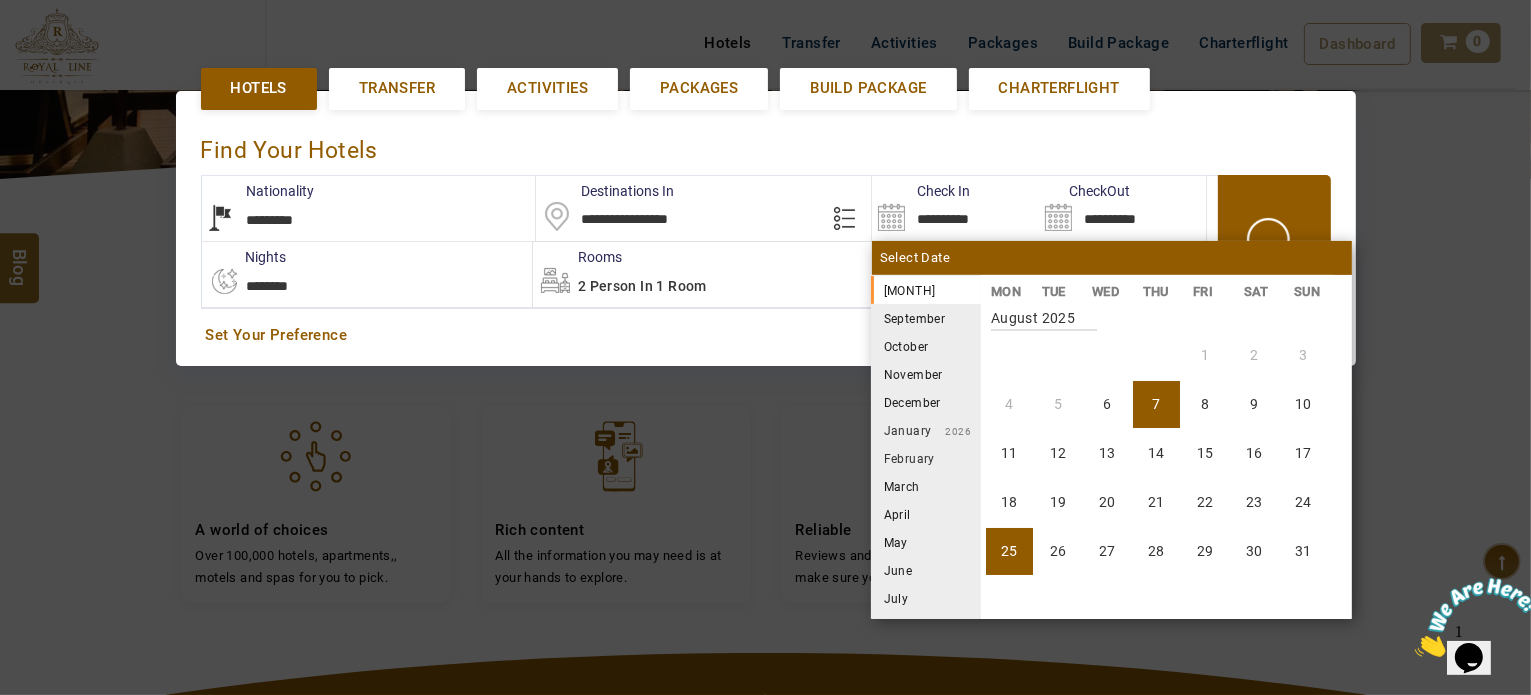 click on "25" at bounding box center [1009, 551] 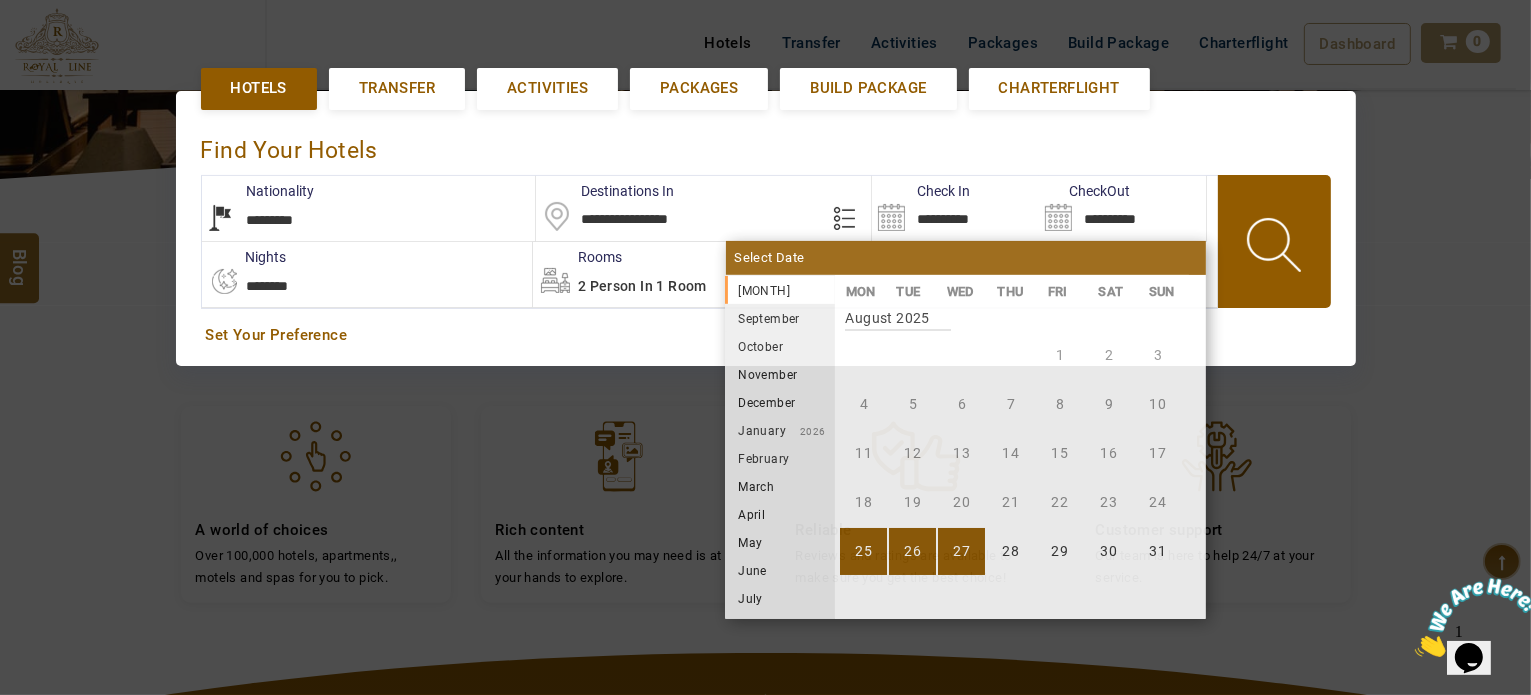 click on "27" at bounding box center (961, 551) 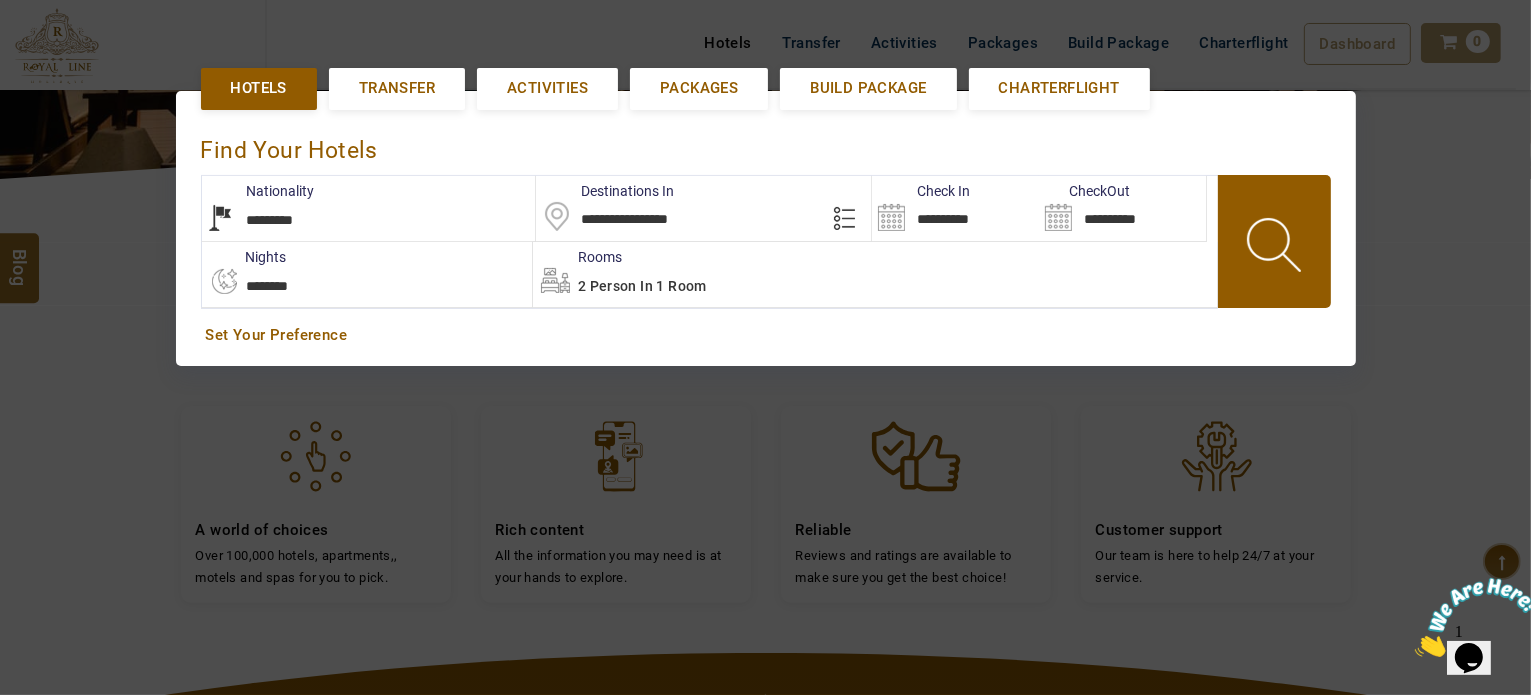 click at bounding box center [1276, 248] 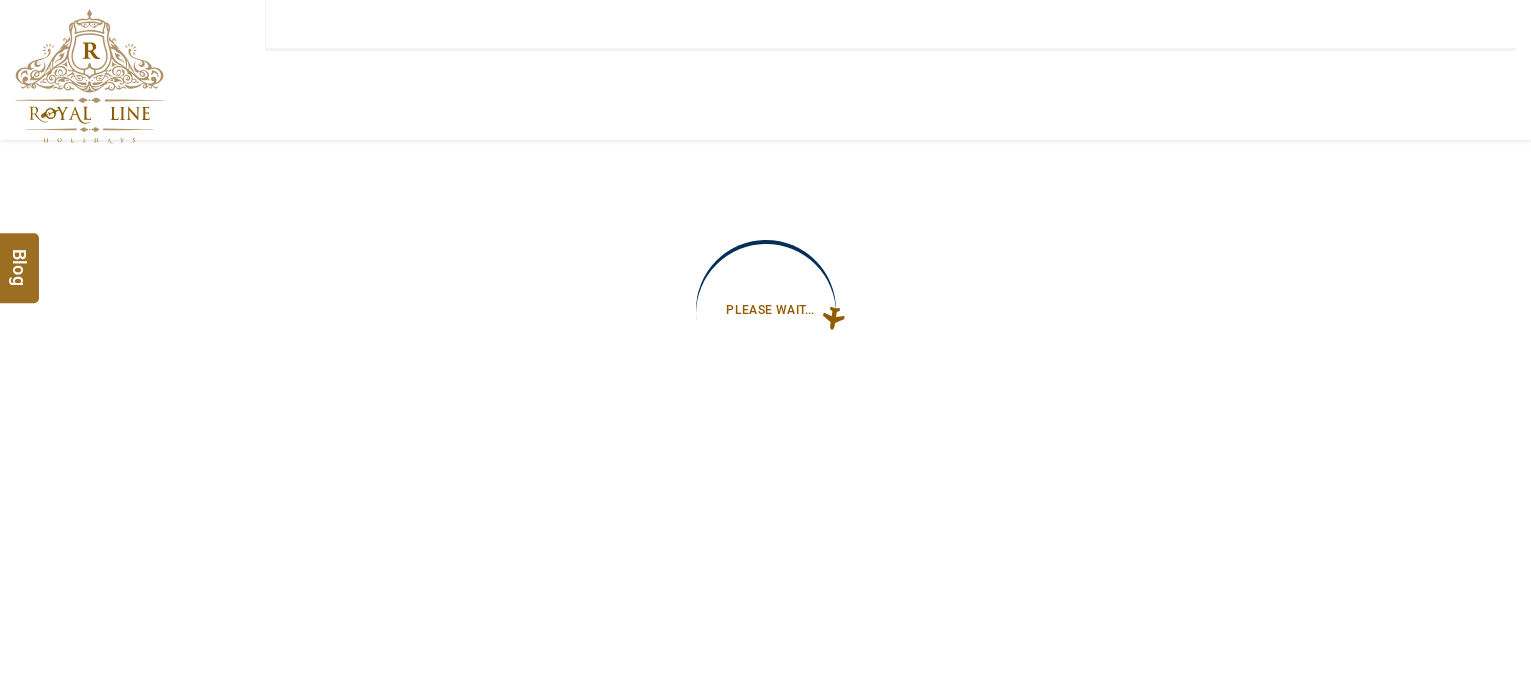 scroll, scrollTop: 0, scrollLeft: 0, axis: both 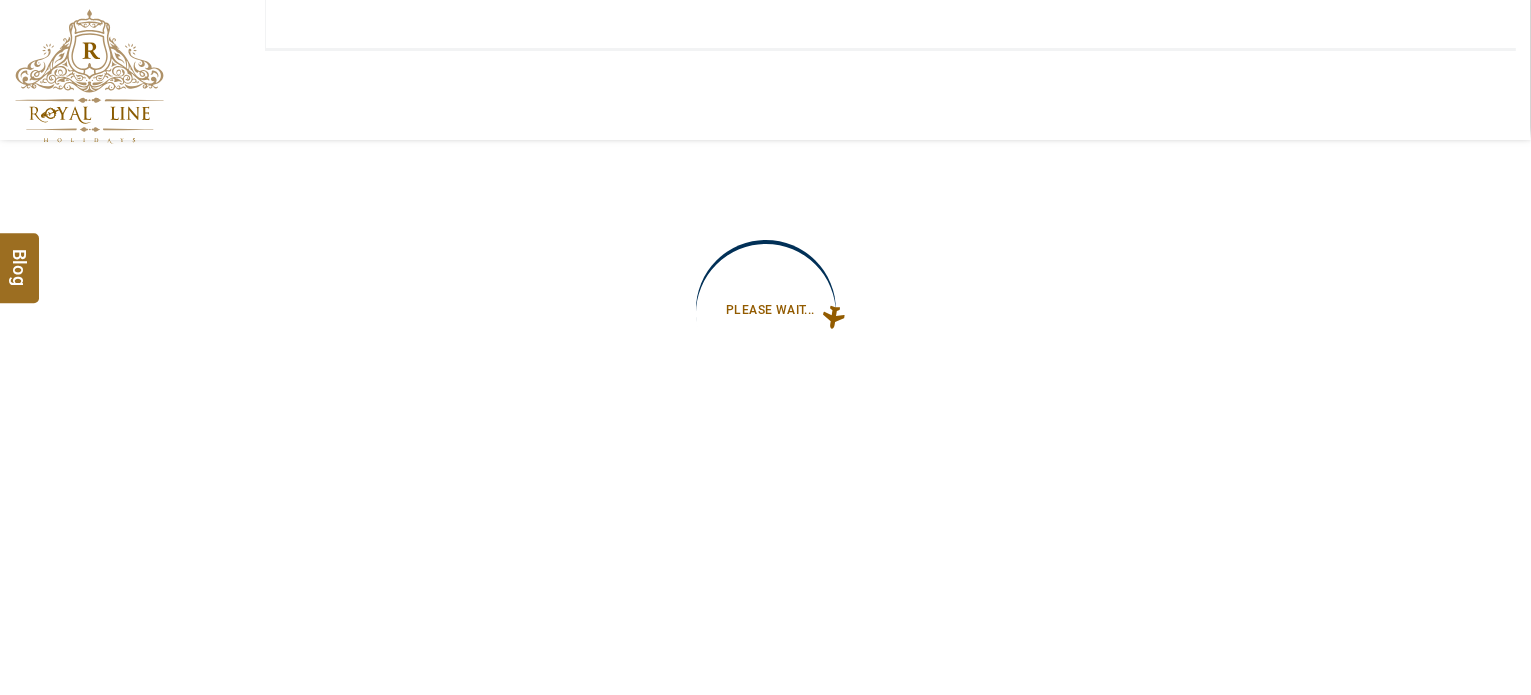 type on "**********" 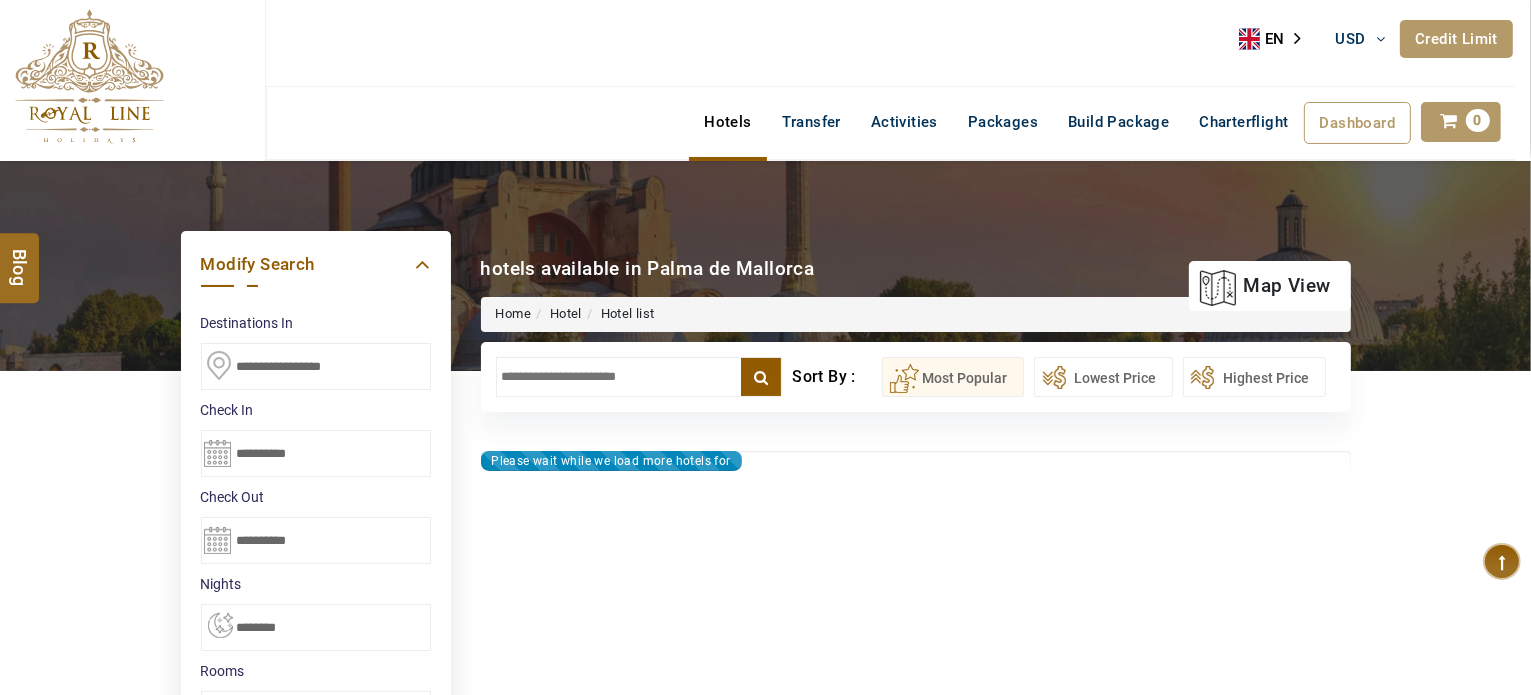type on "**********" 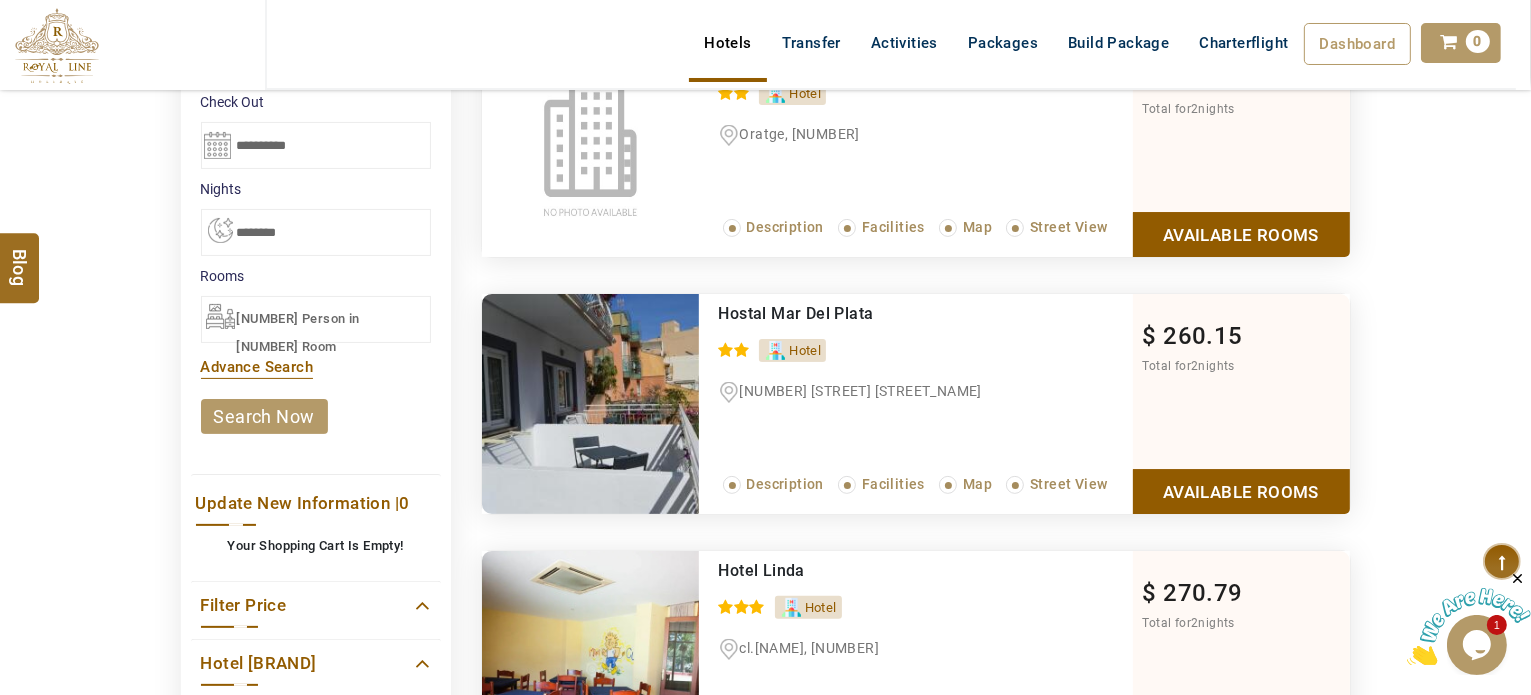scroll, scrollTop: 0, scrollLeft: 0, axis: both 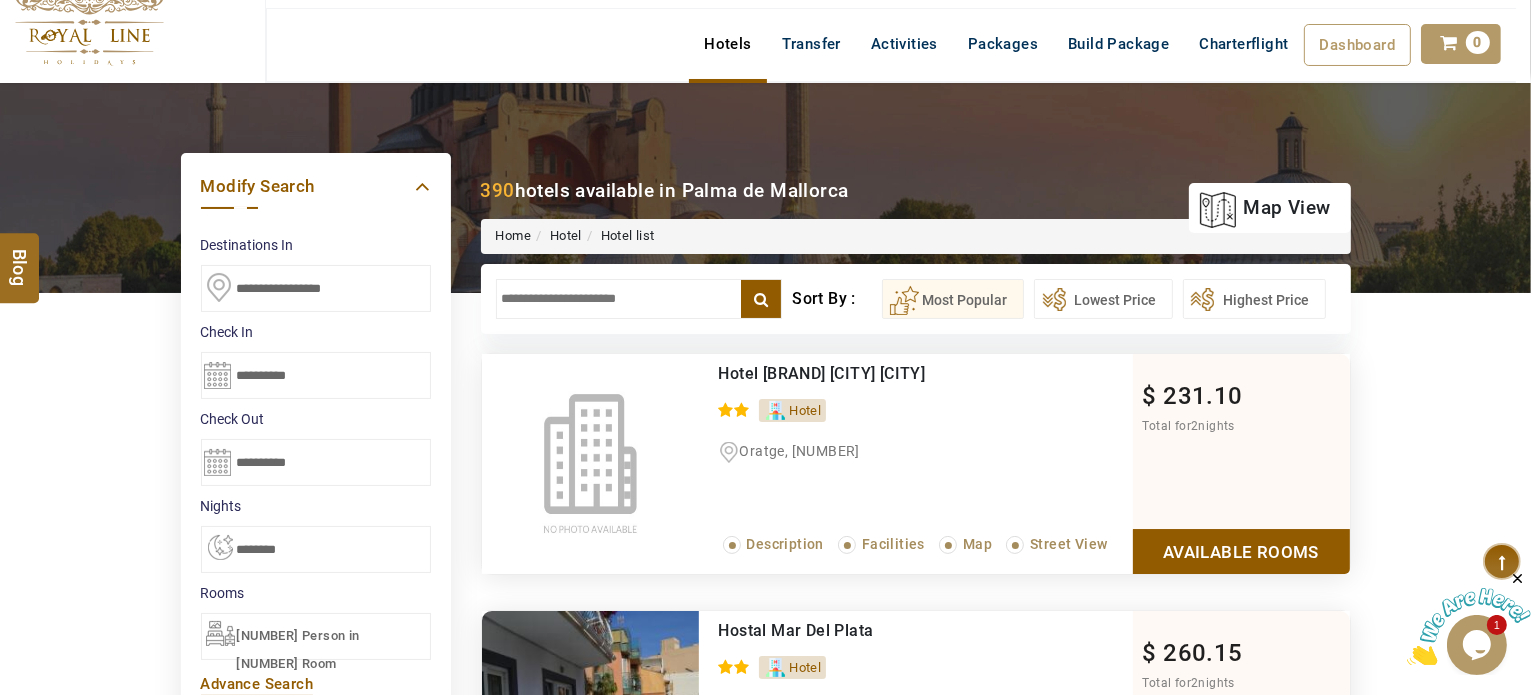 click at bounding box center [639, 299] 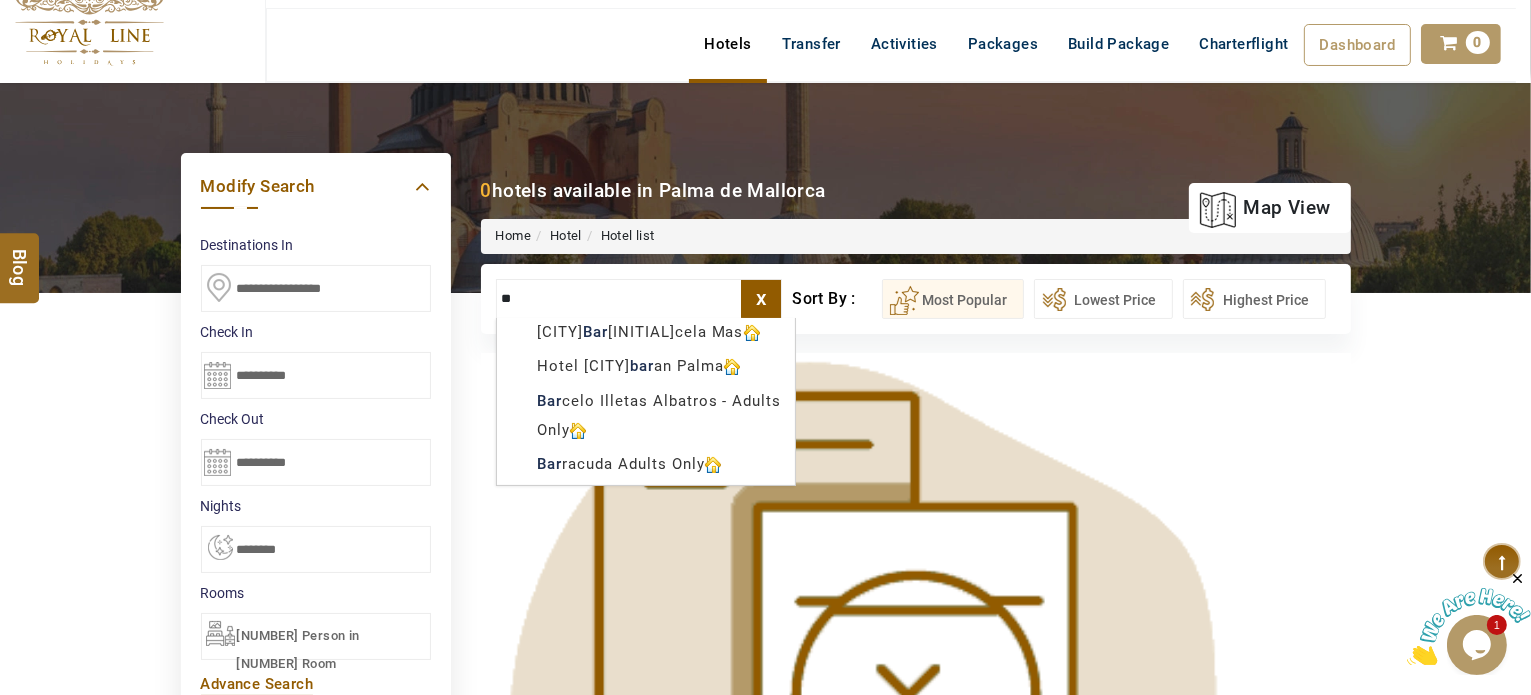 type on "*" 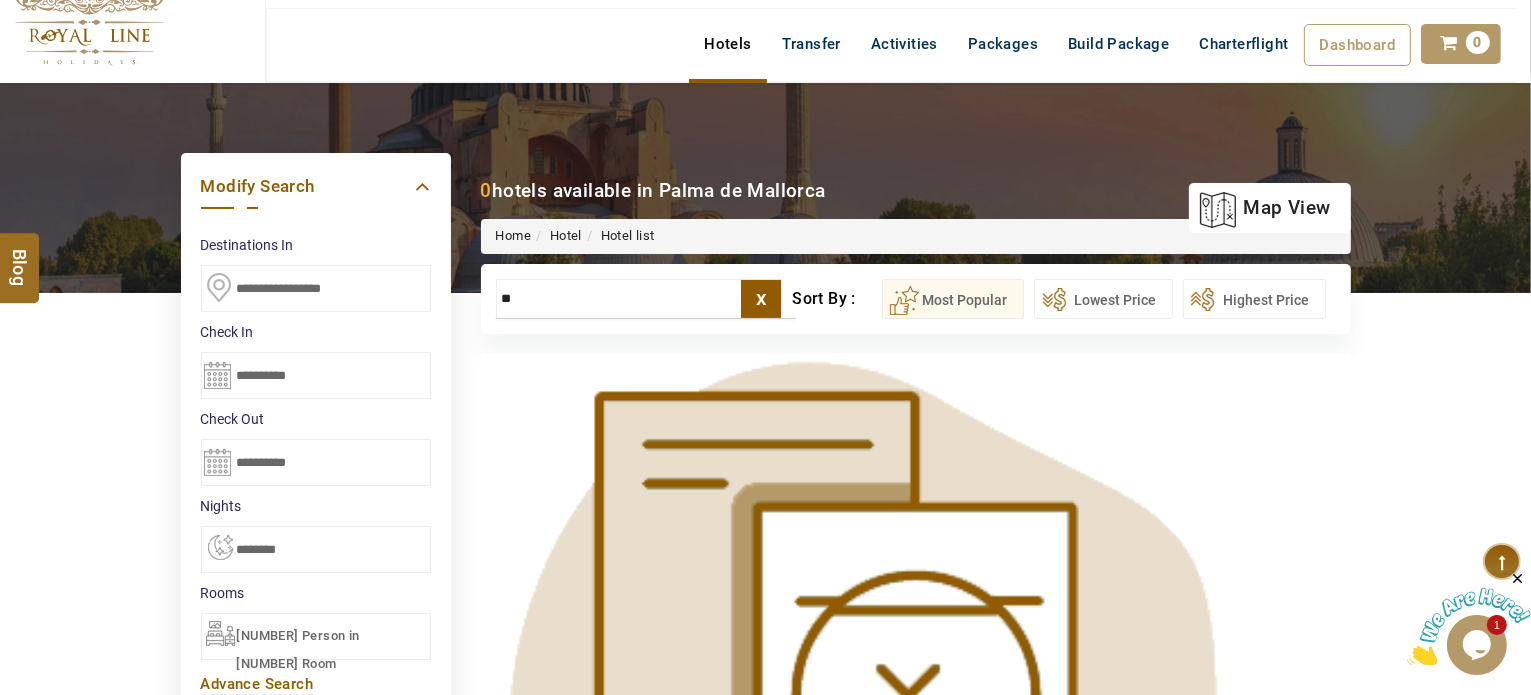 type on "*" 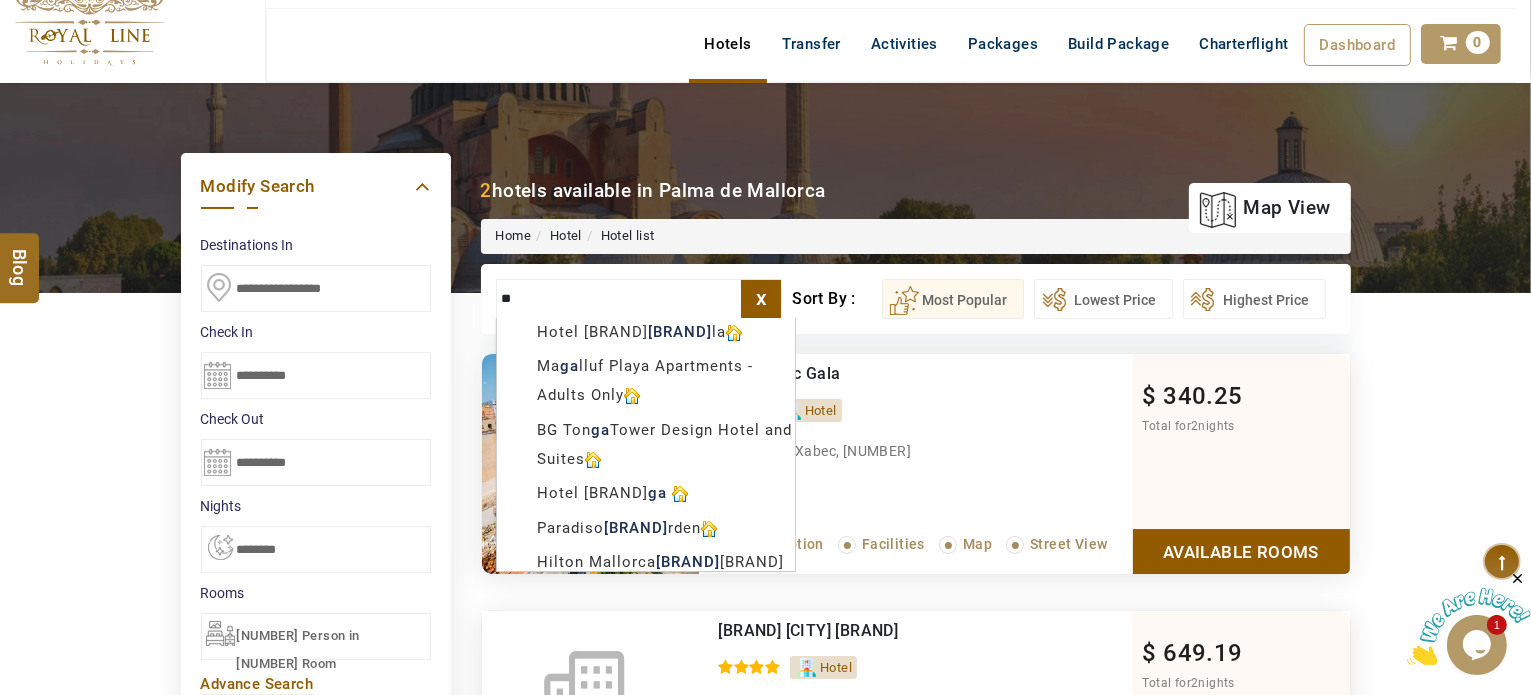 type on "*" 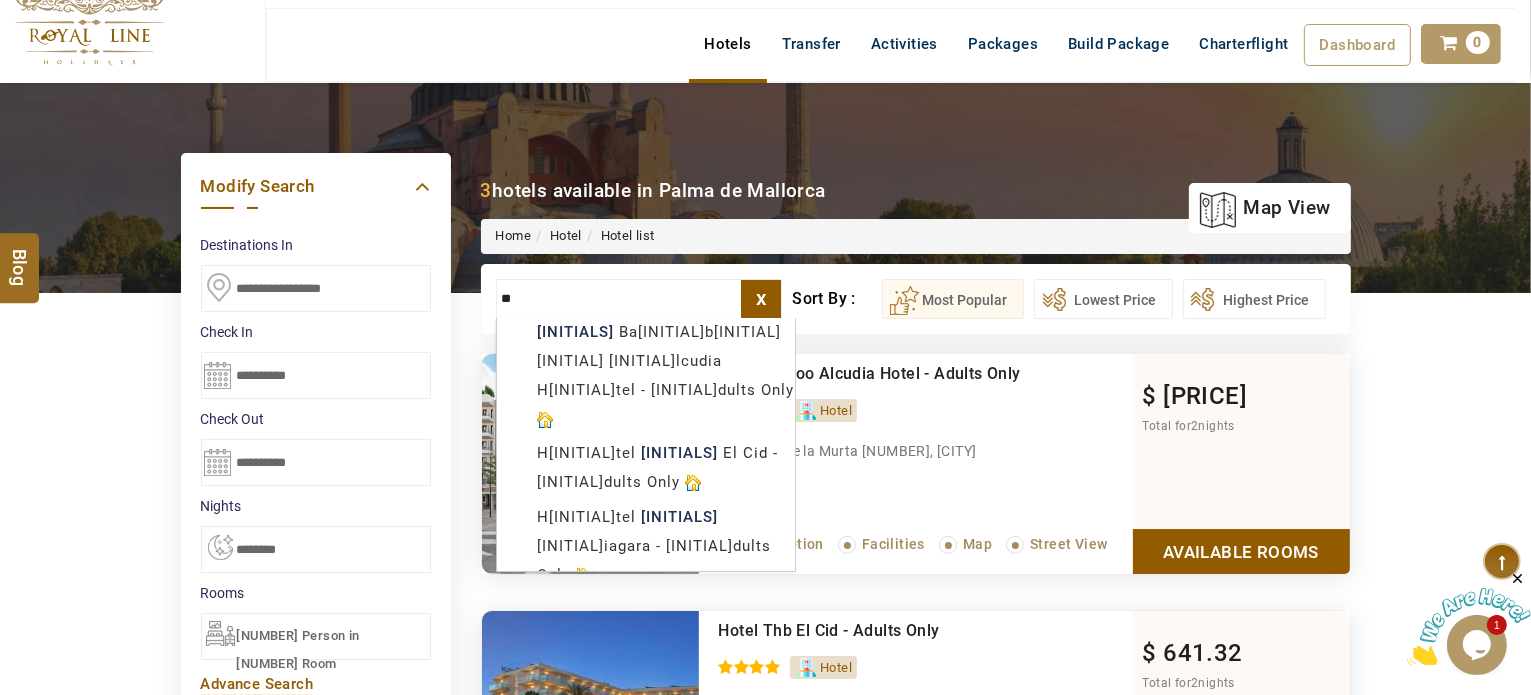 type on "*" 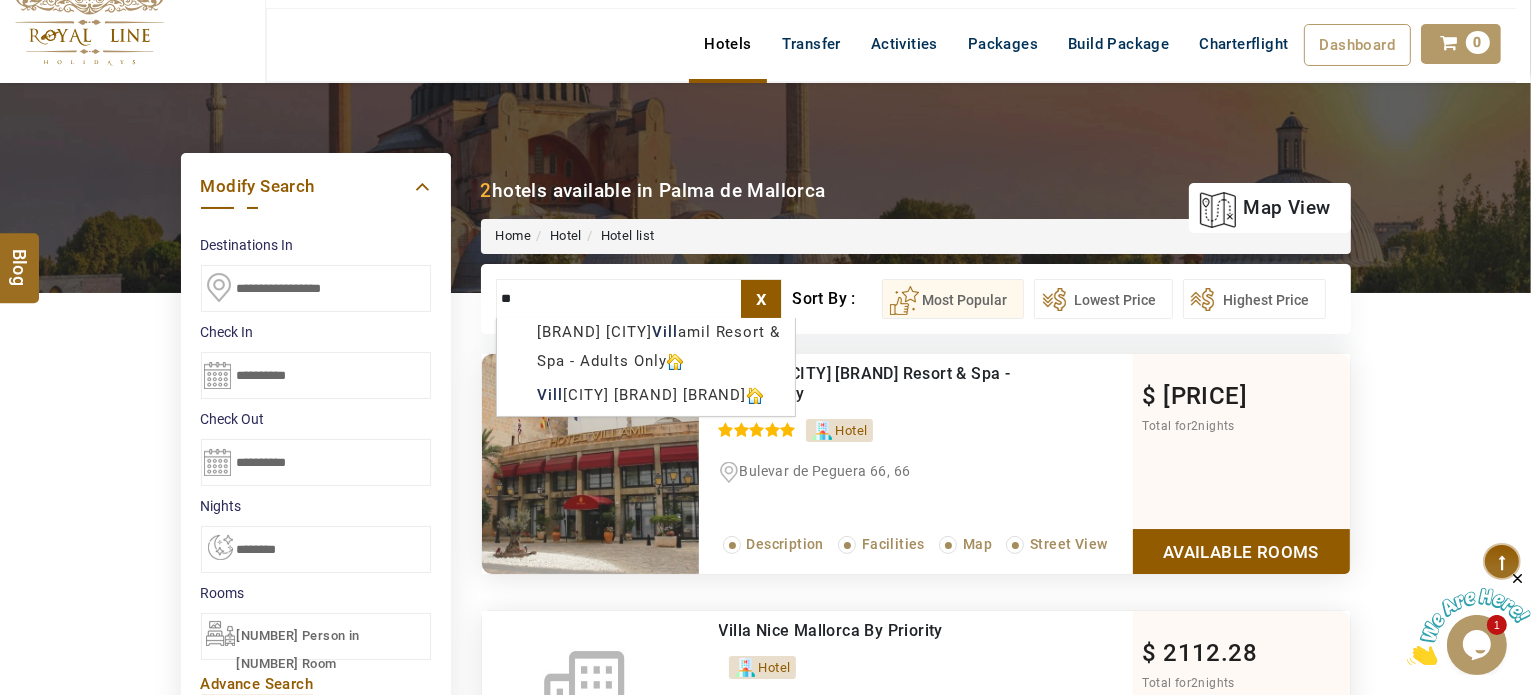 type on "*" 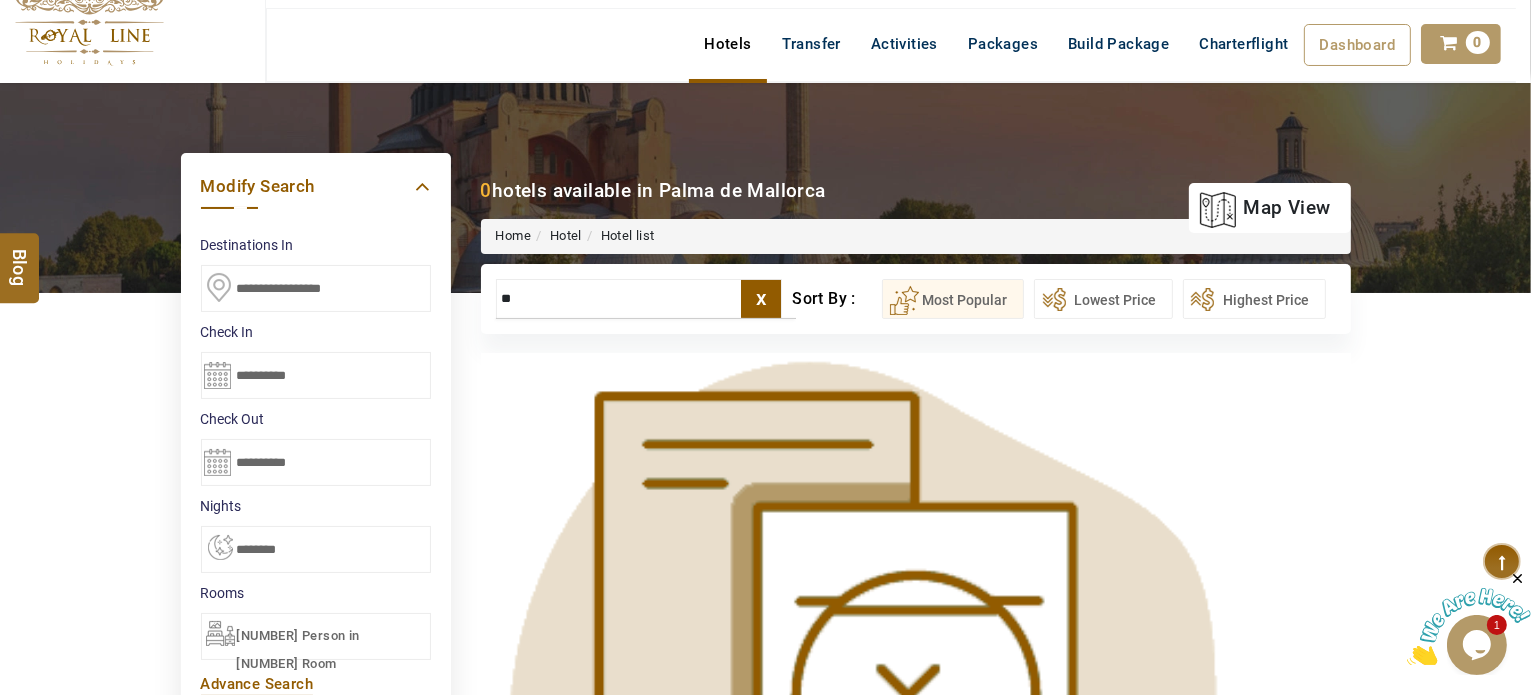 type on "*" 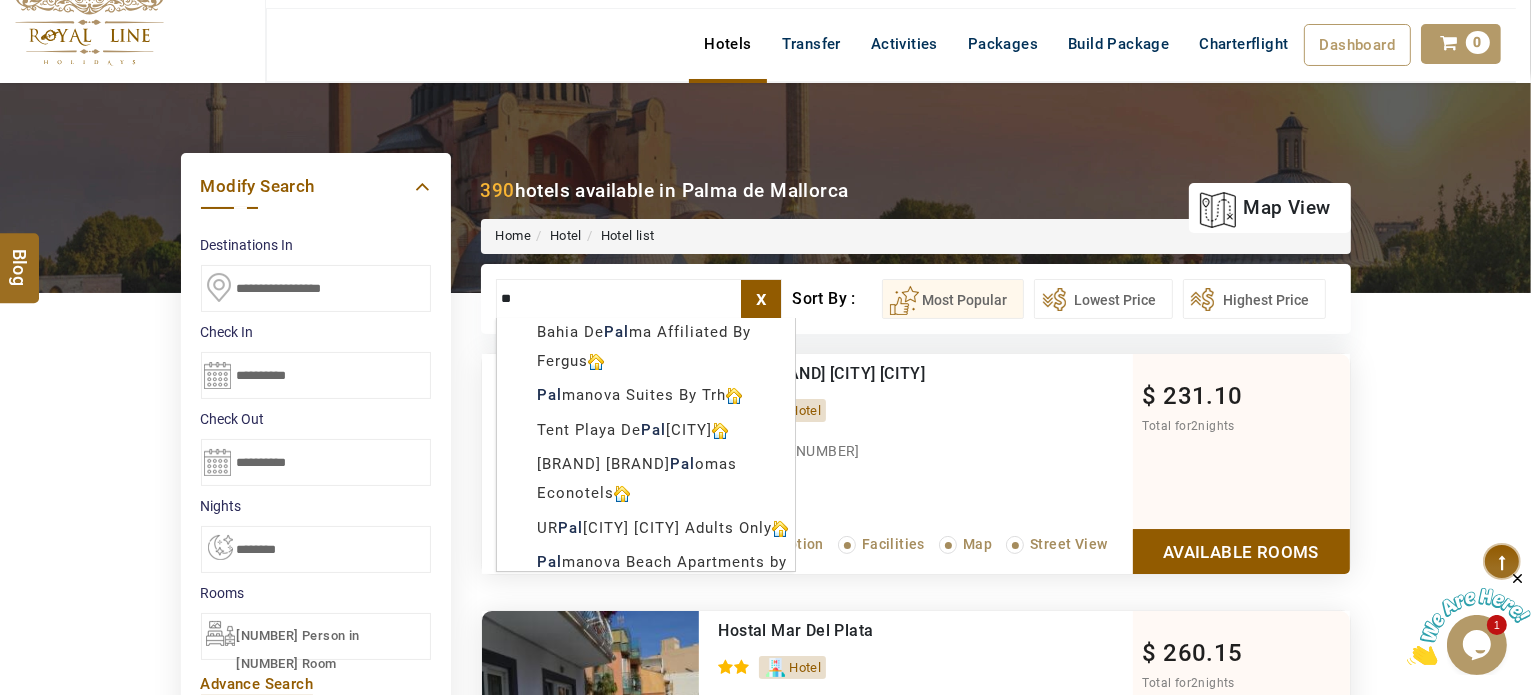 type on "*" 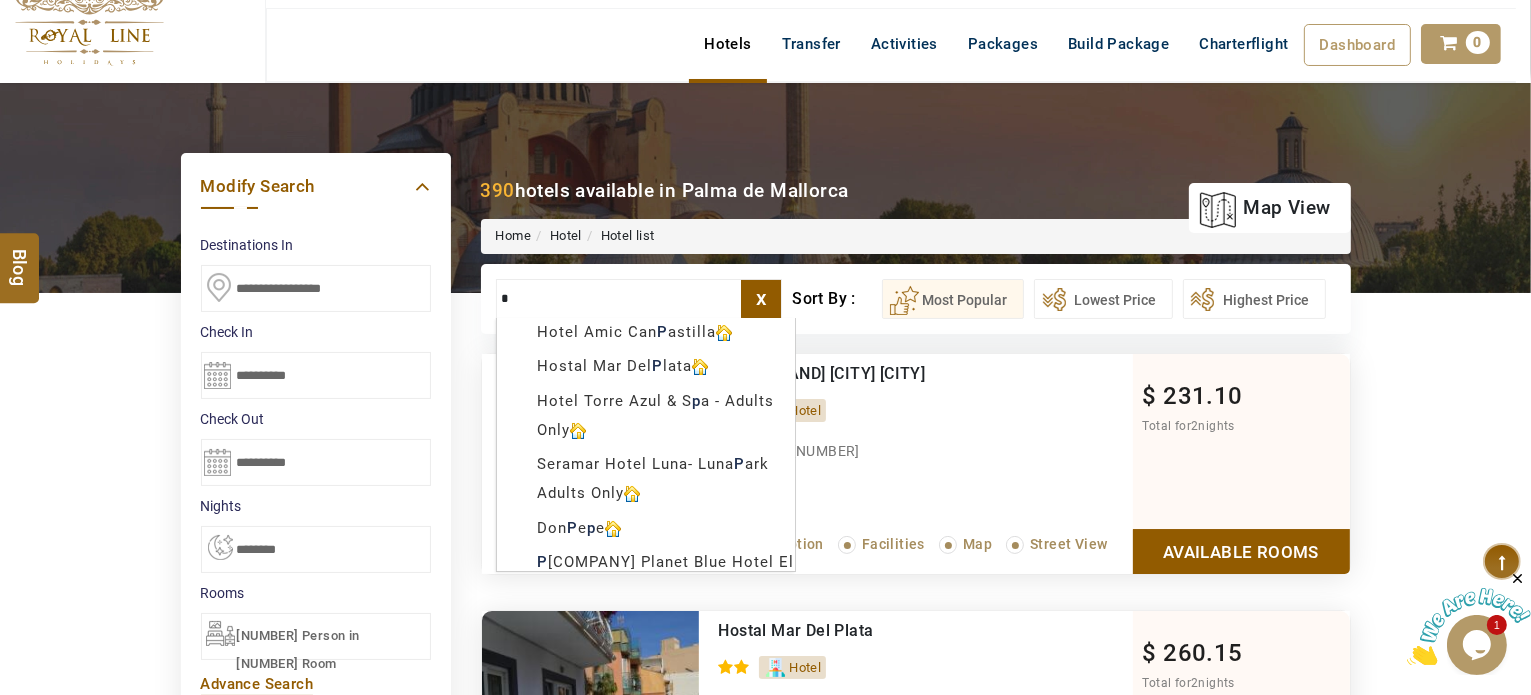 type 